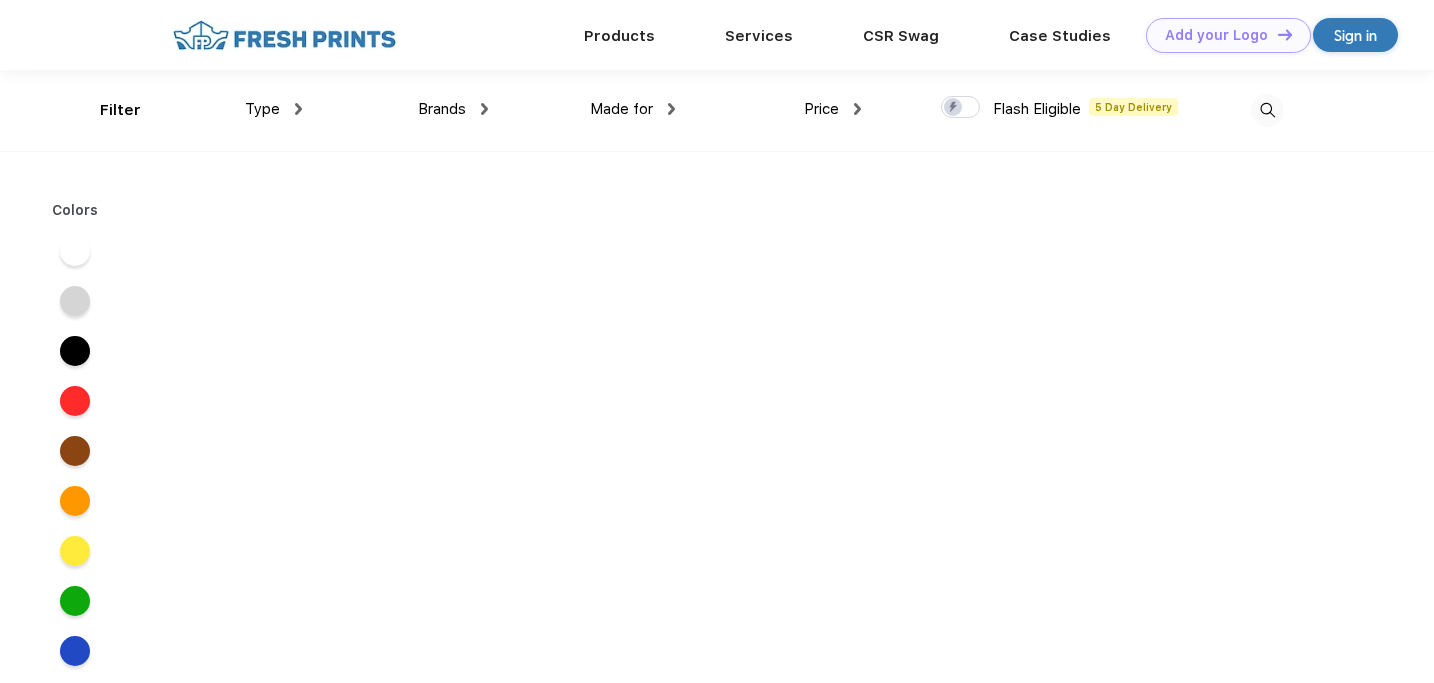 scroll, scrollTop: 0, scrollLeft: 0, axis: both 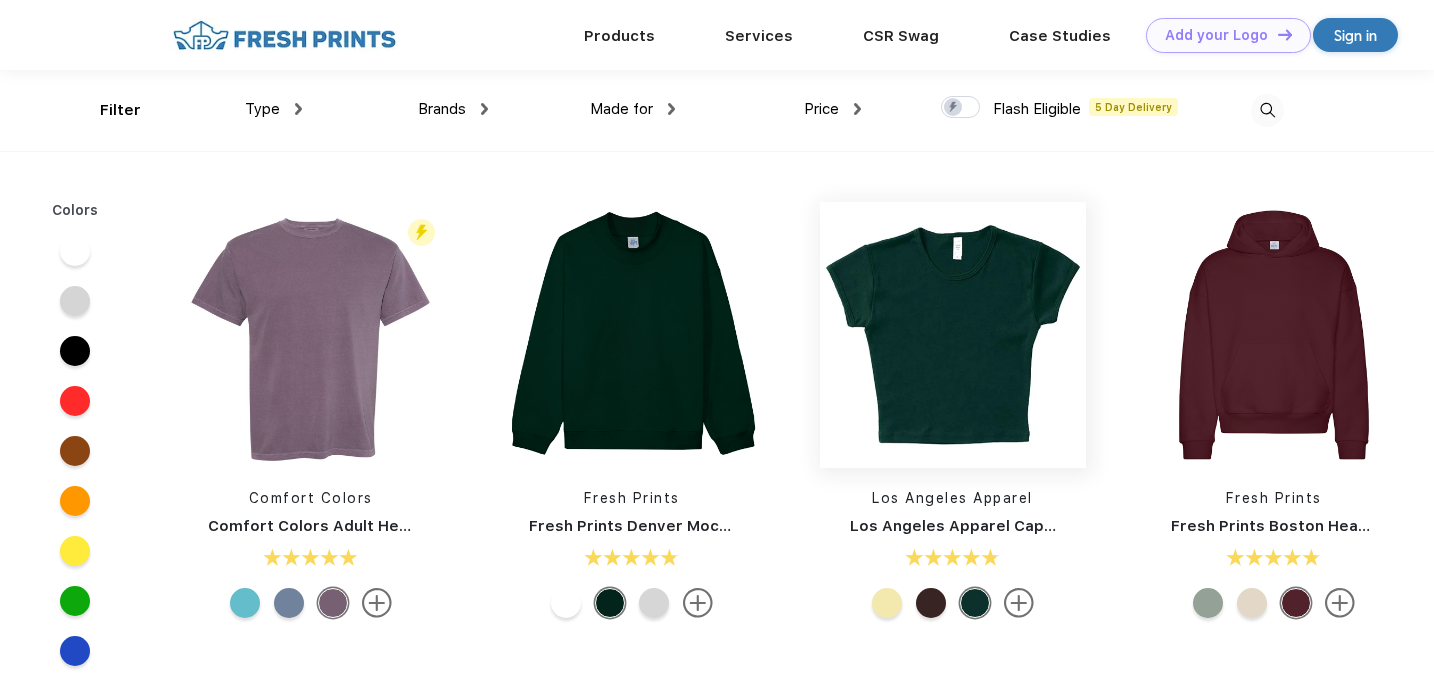 click at bounding box center [953, 335] 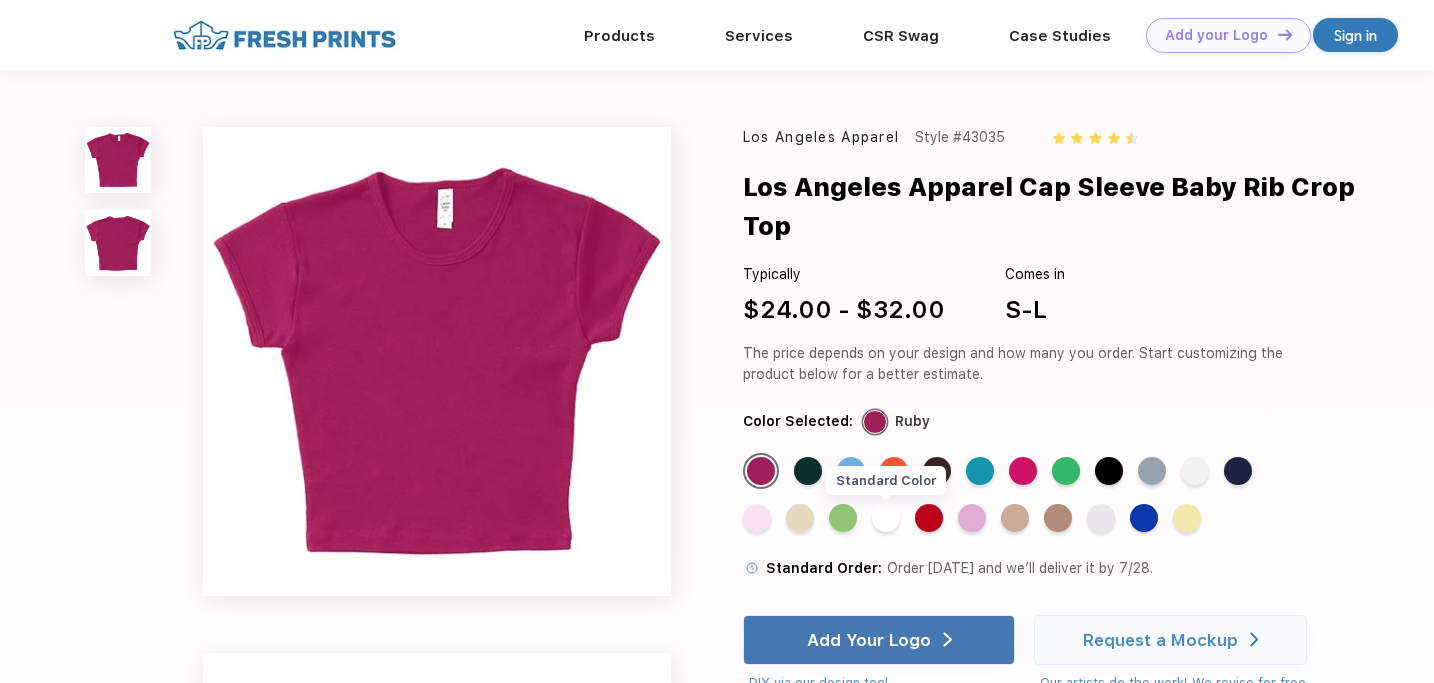 click on "Standard Color" at bounding box center [886, 518] 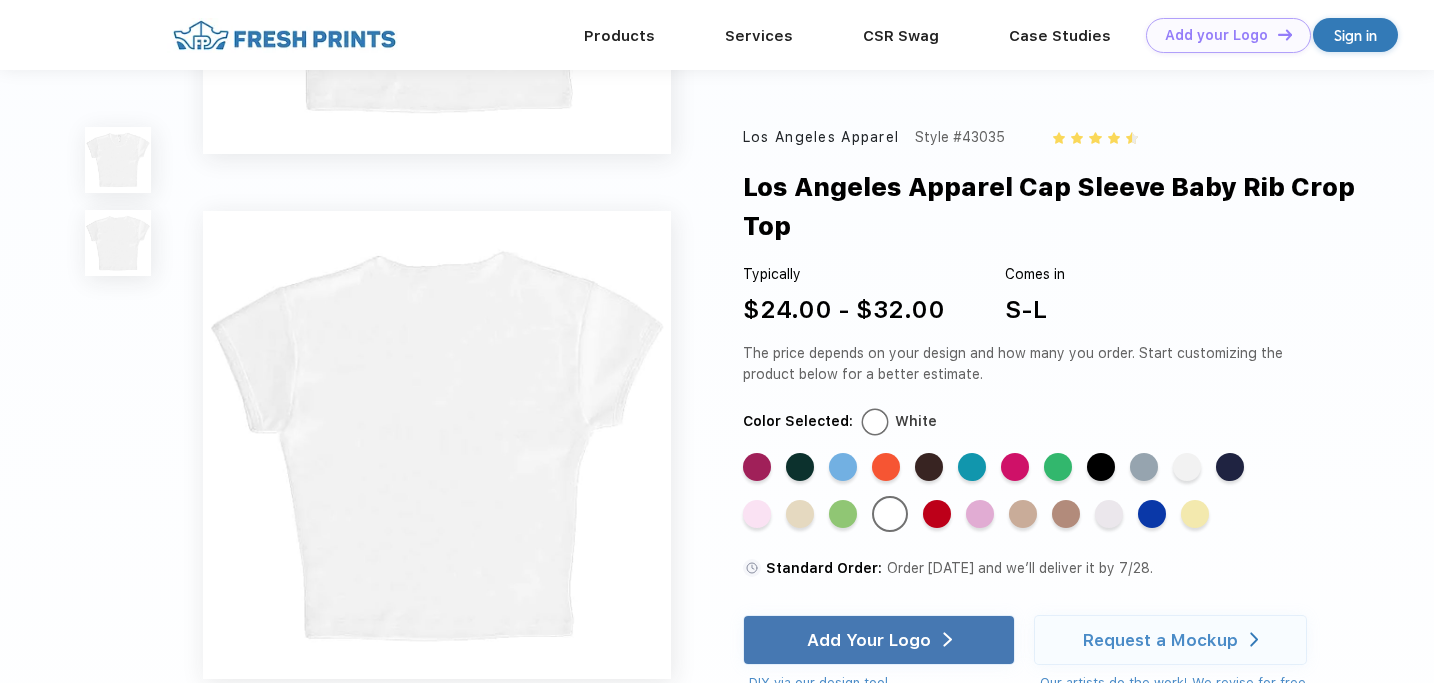 scroll, scrollTop: 381, scrollLeft: 0, axis: vertical 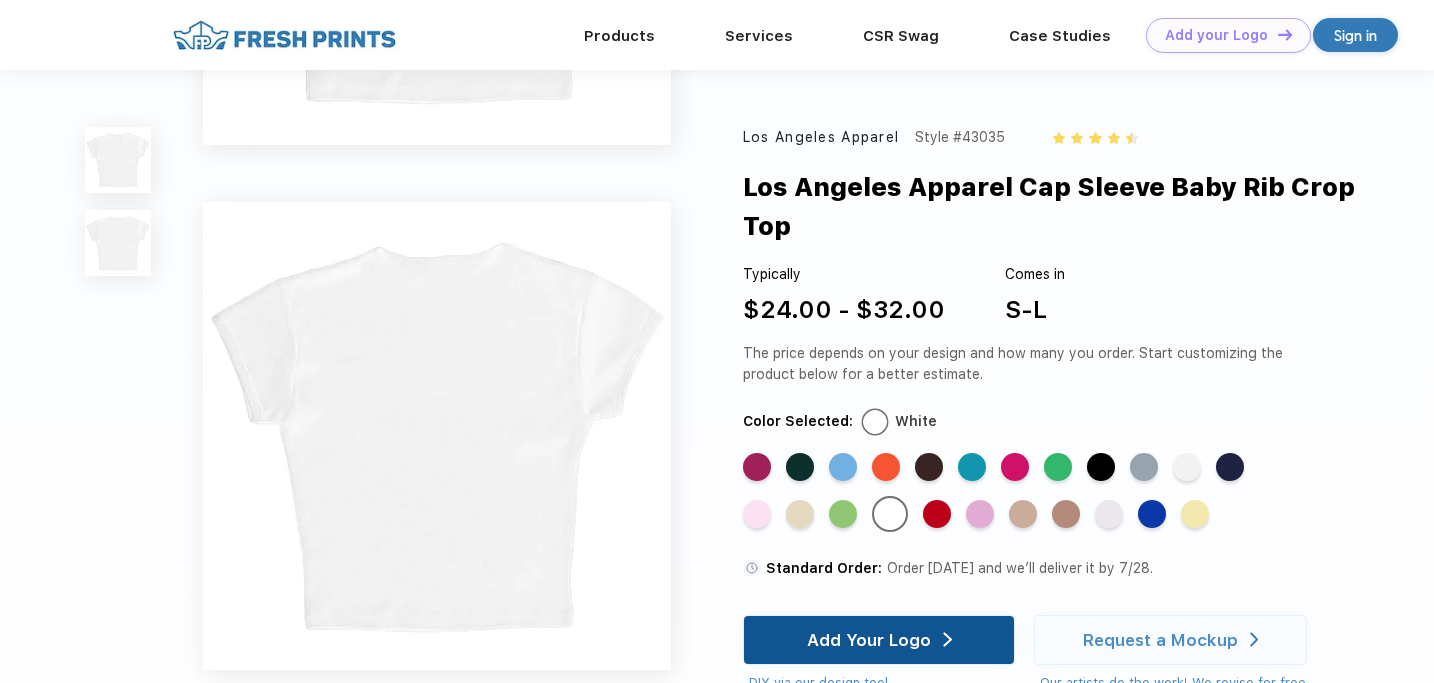 click on "Add Your Logo" at bounding box center (869, 640) 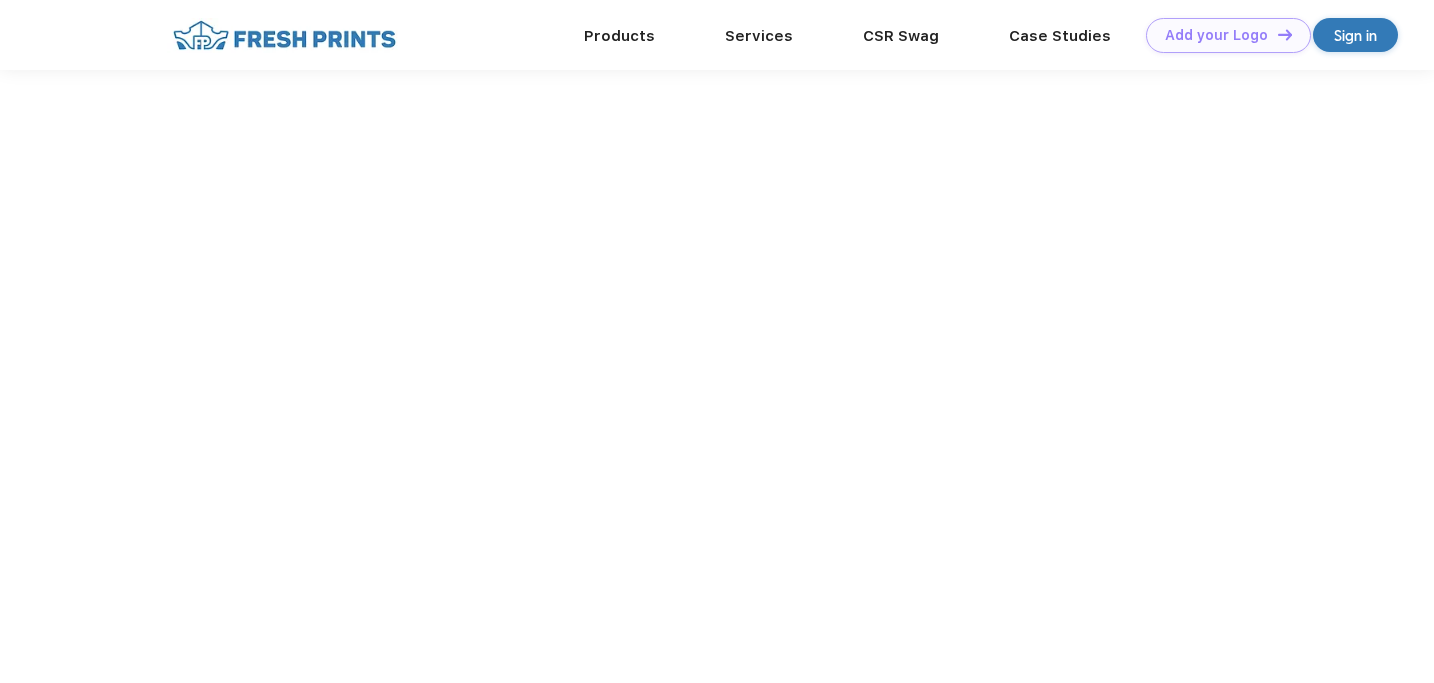scroll, scrollTop: 0, scrollLeft: 0, axis: both 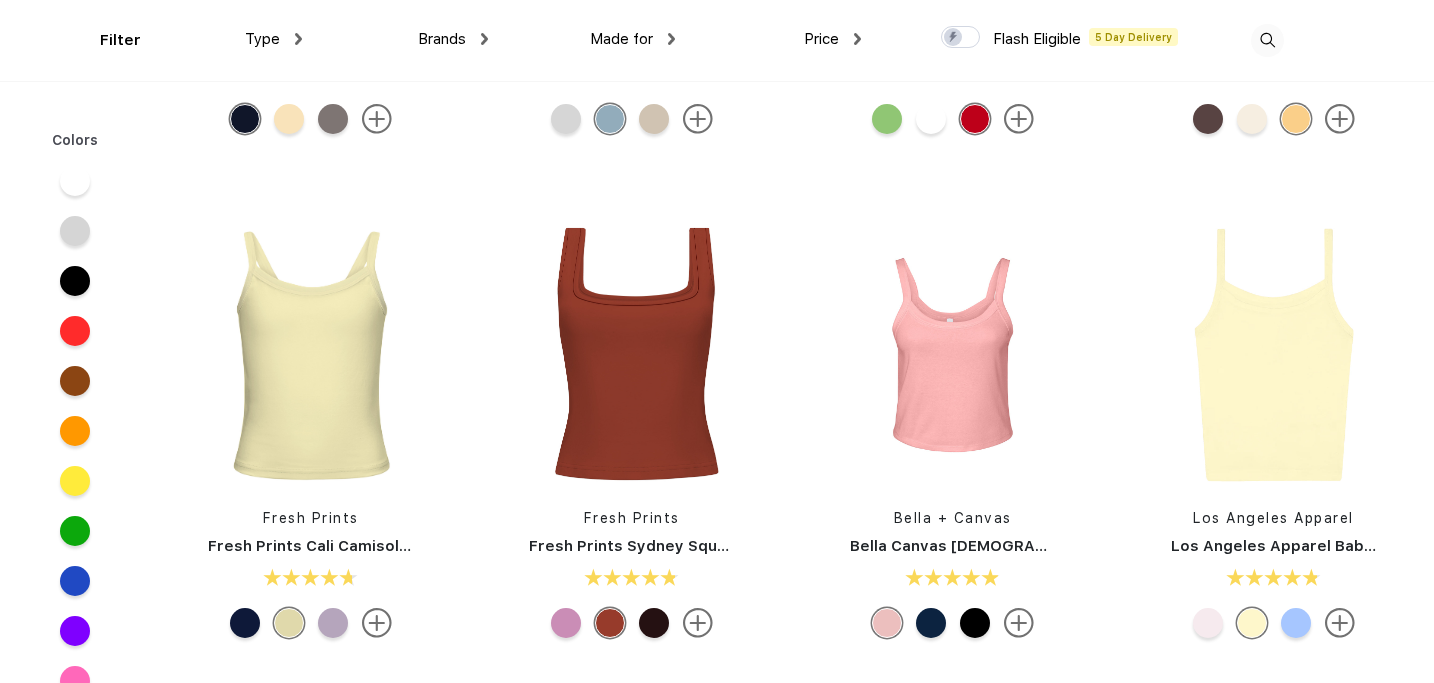 click at bounding box center [333, 623] 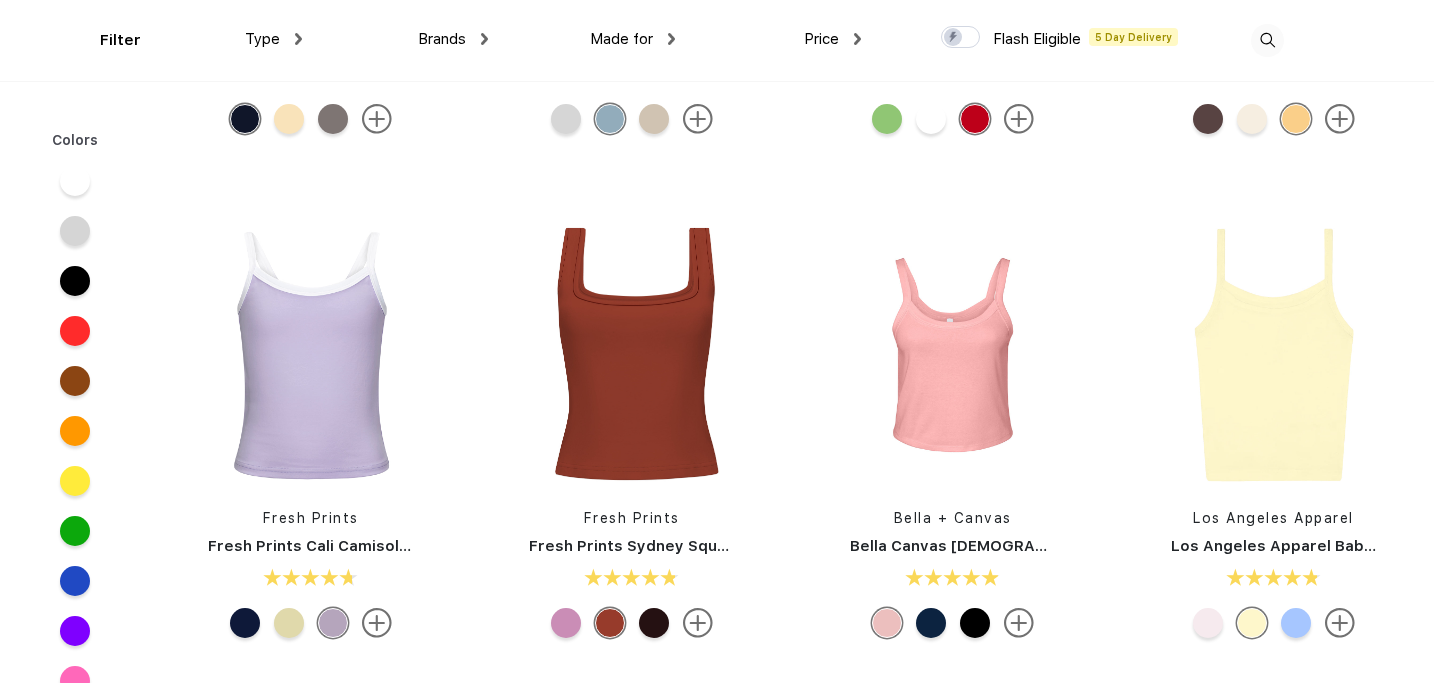 click at bounding box center (245, 623) 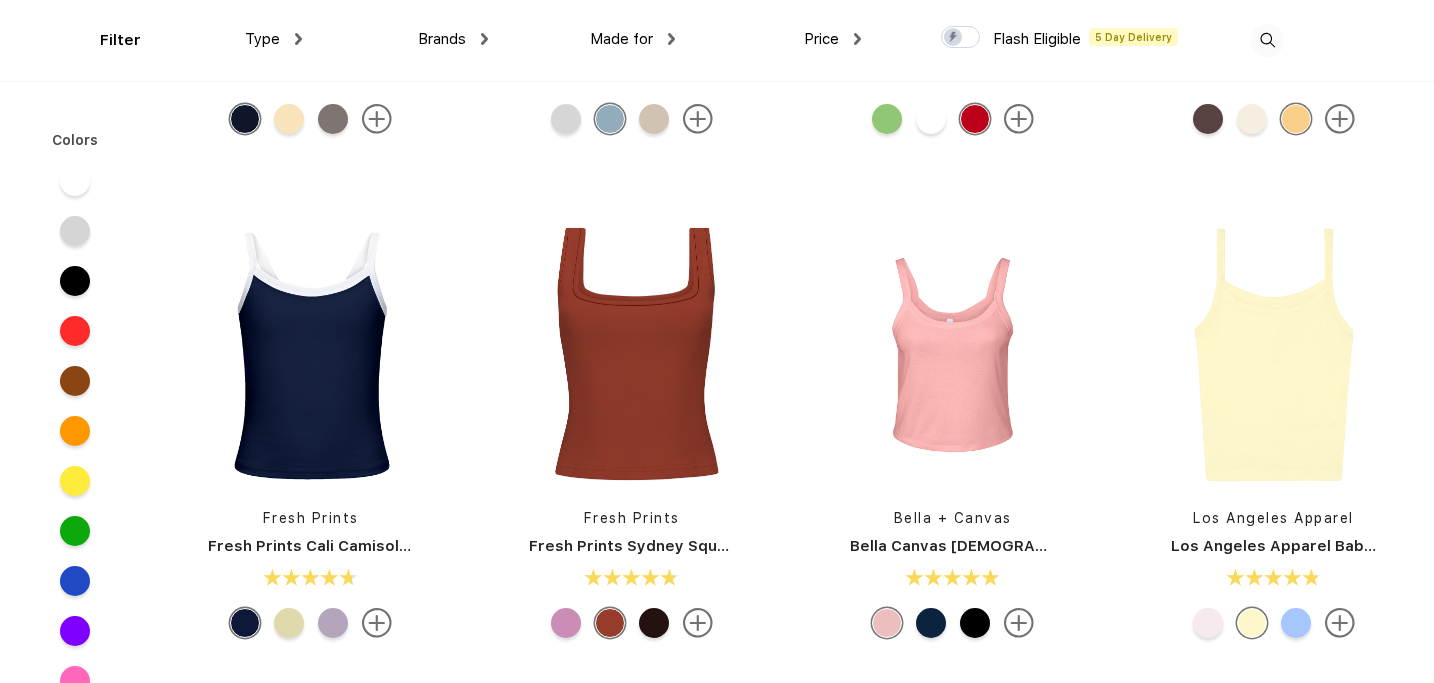 click at bounding box center (289, 623) 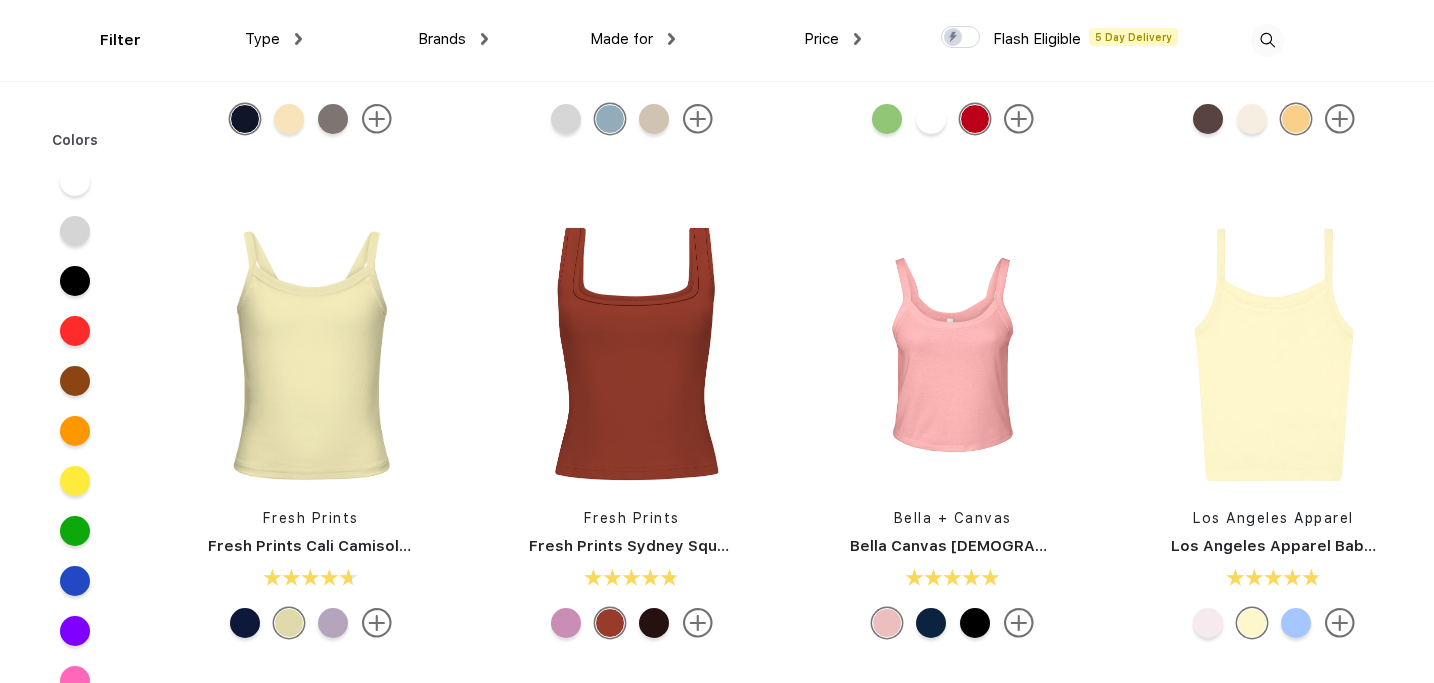 click at bounding box center (377, 623) 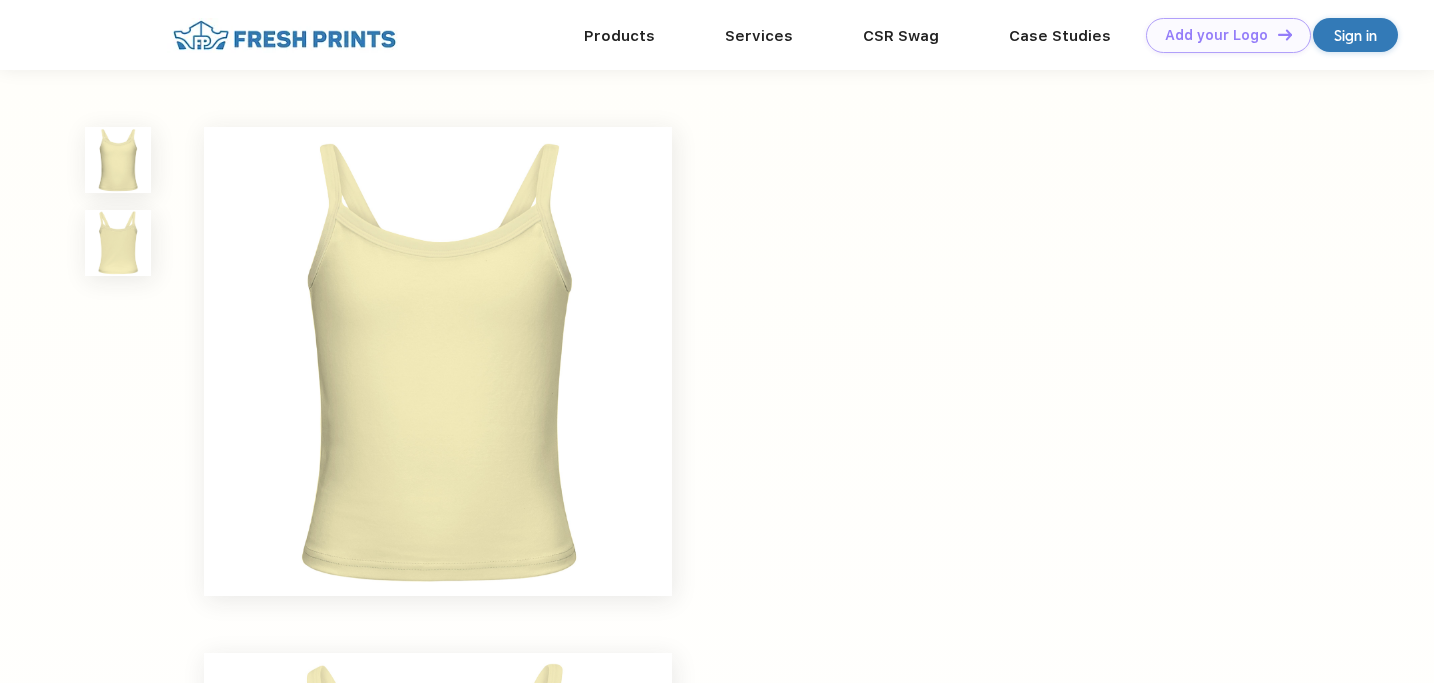scroll, scrollTop: 0, scrollLeft: 0, axis: both 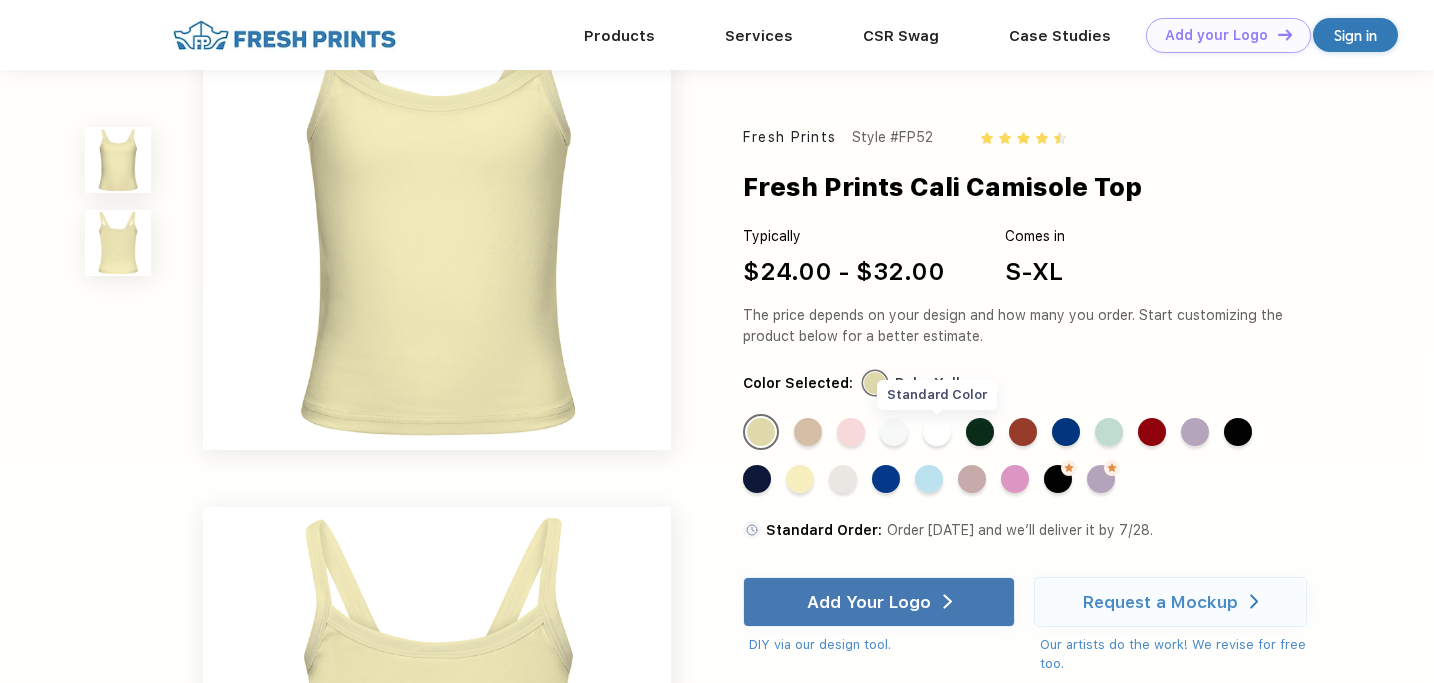 click on "Standard Color" at bounding box center [937, 432] 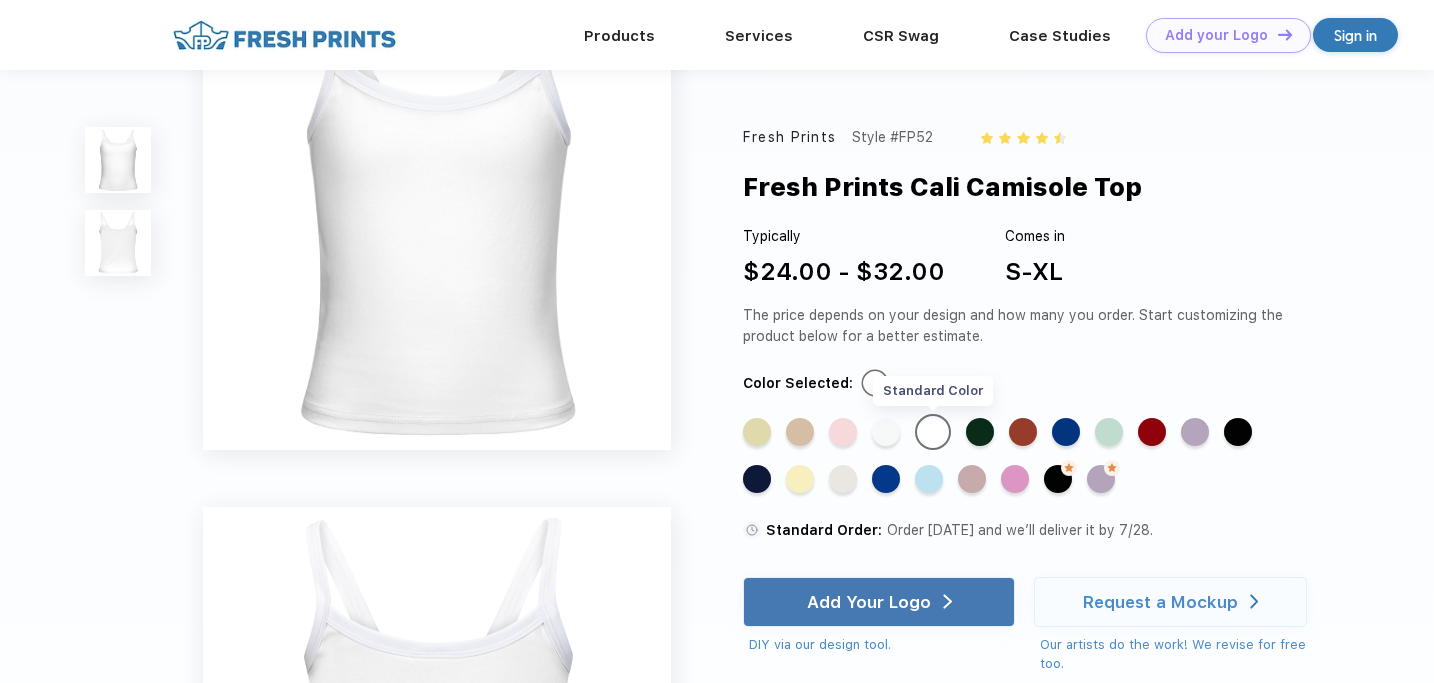 scroll, scrollTop: 0, scrollLeft: 0, axis: both 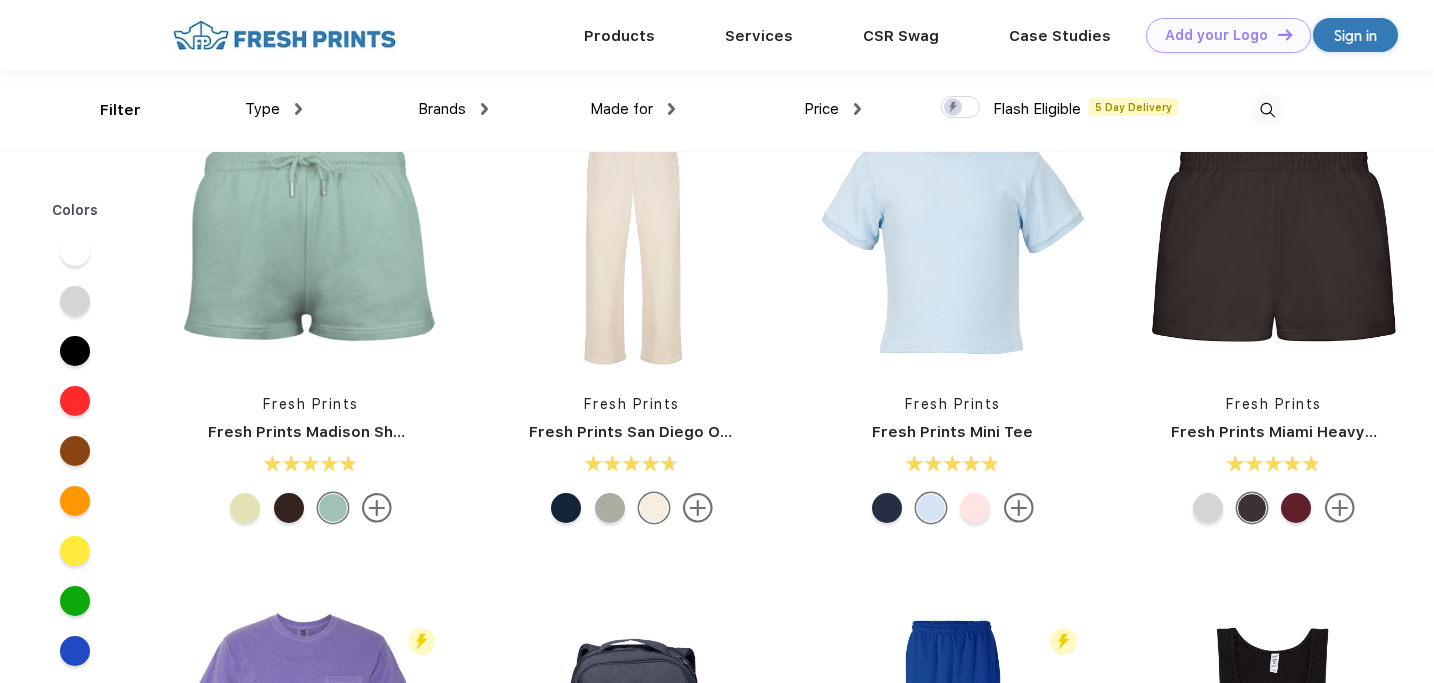 click at bounding box center (1019, 508) 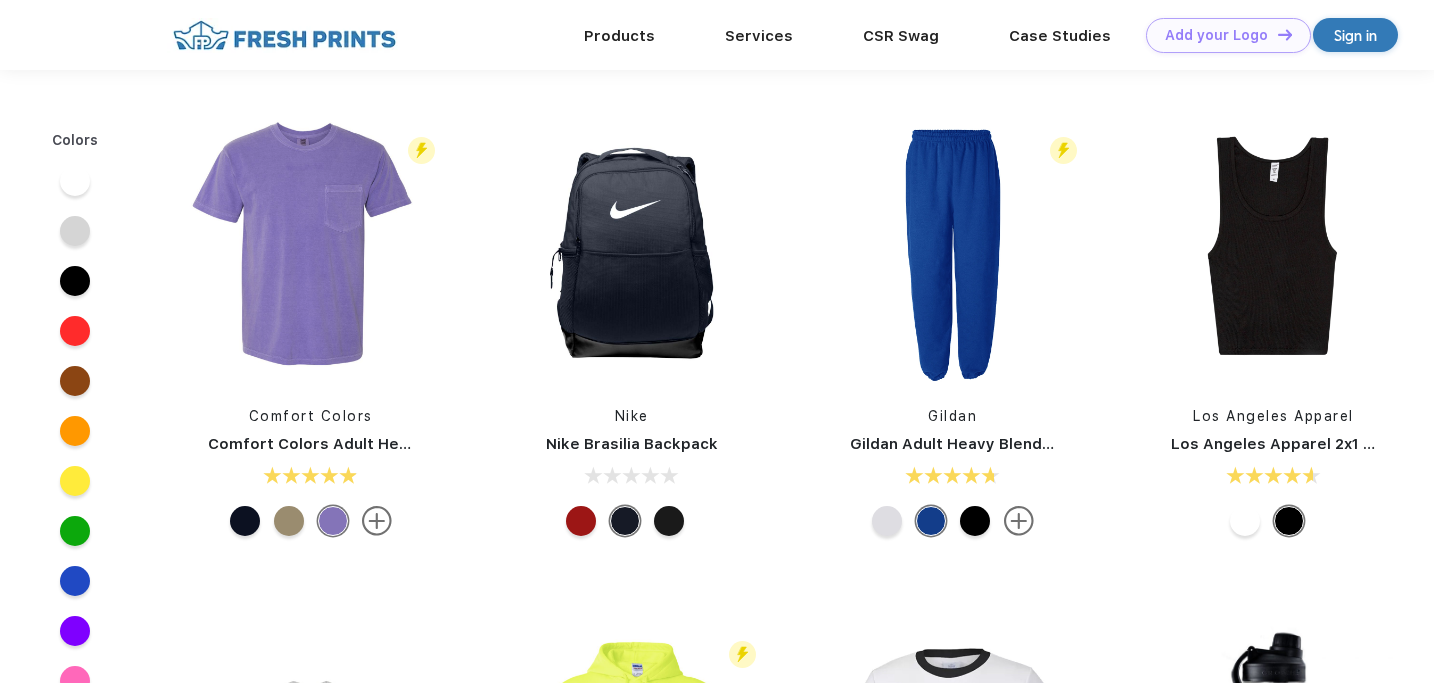scroll, scrollTop: 1454, scrollLeft: 0, axis: vertical 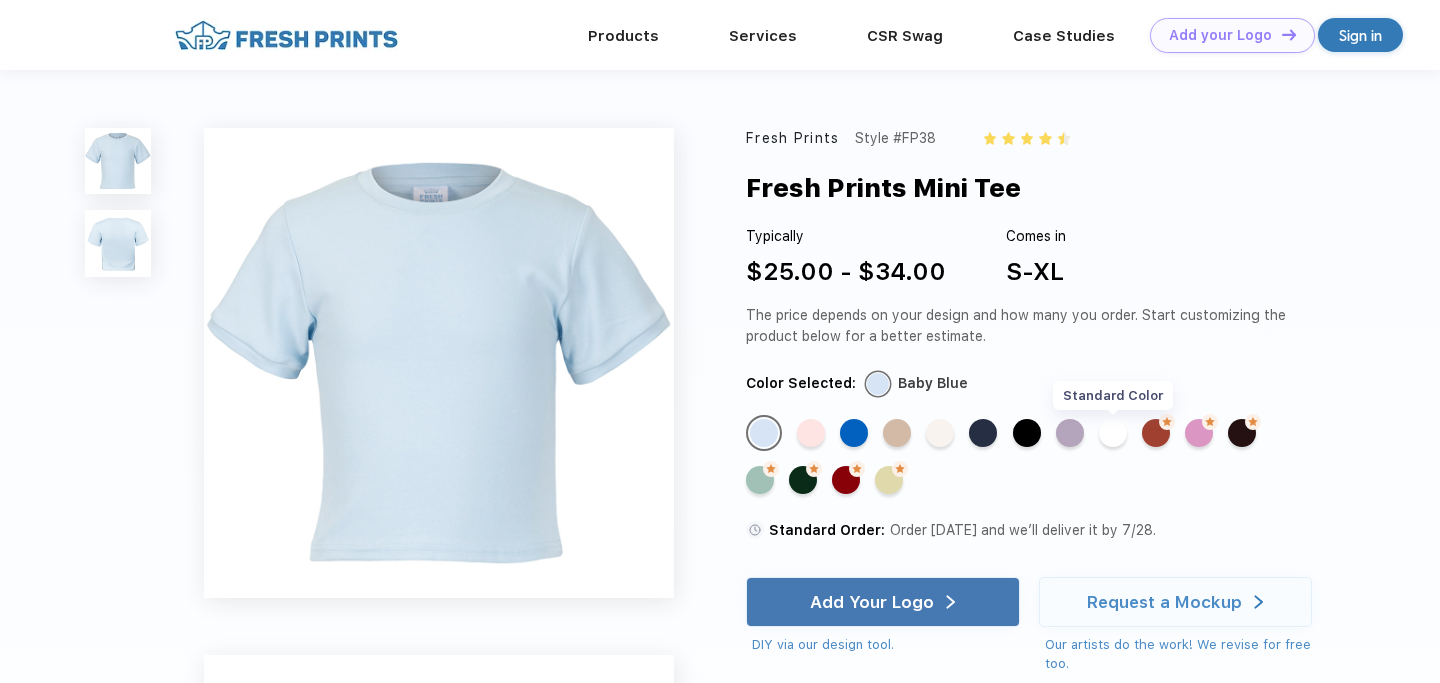 click on "Standard Color" at bounding box center (1113, 433) 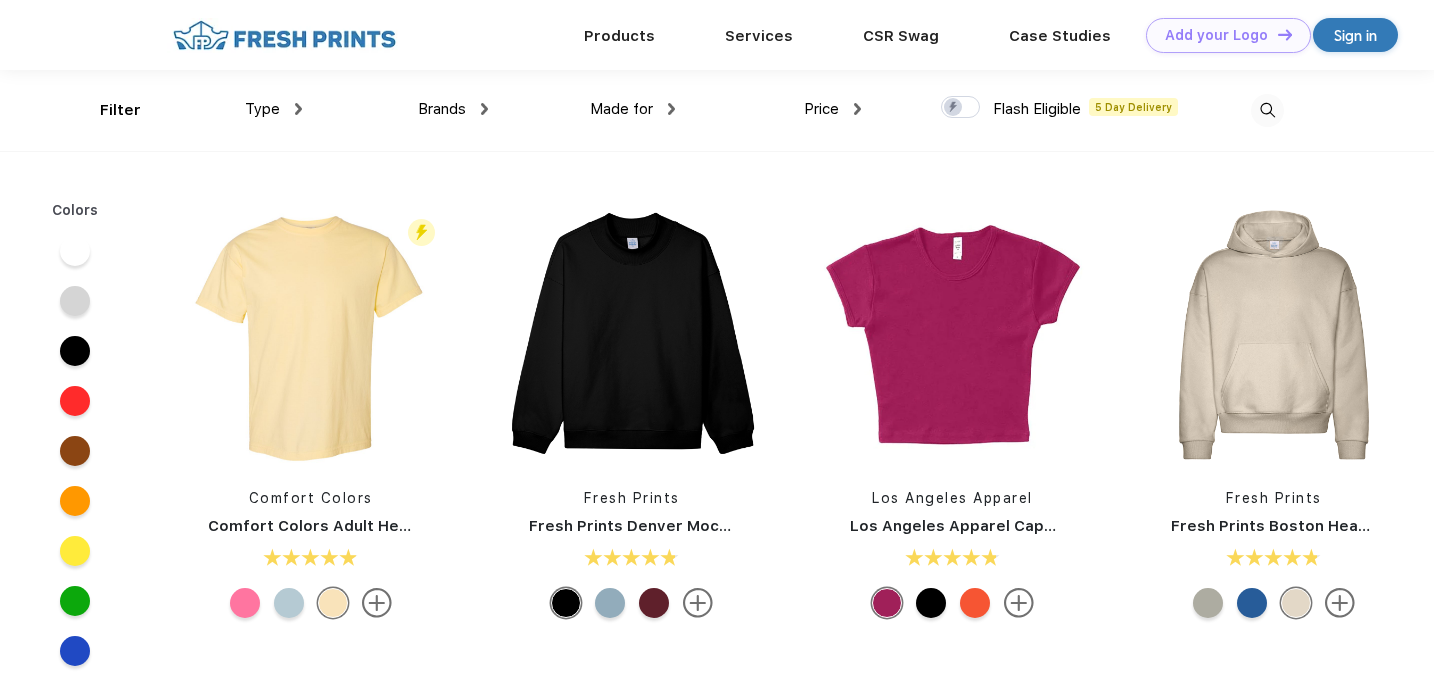 scroll, scrollTop: 0, scrollLeft: 0, axis: both 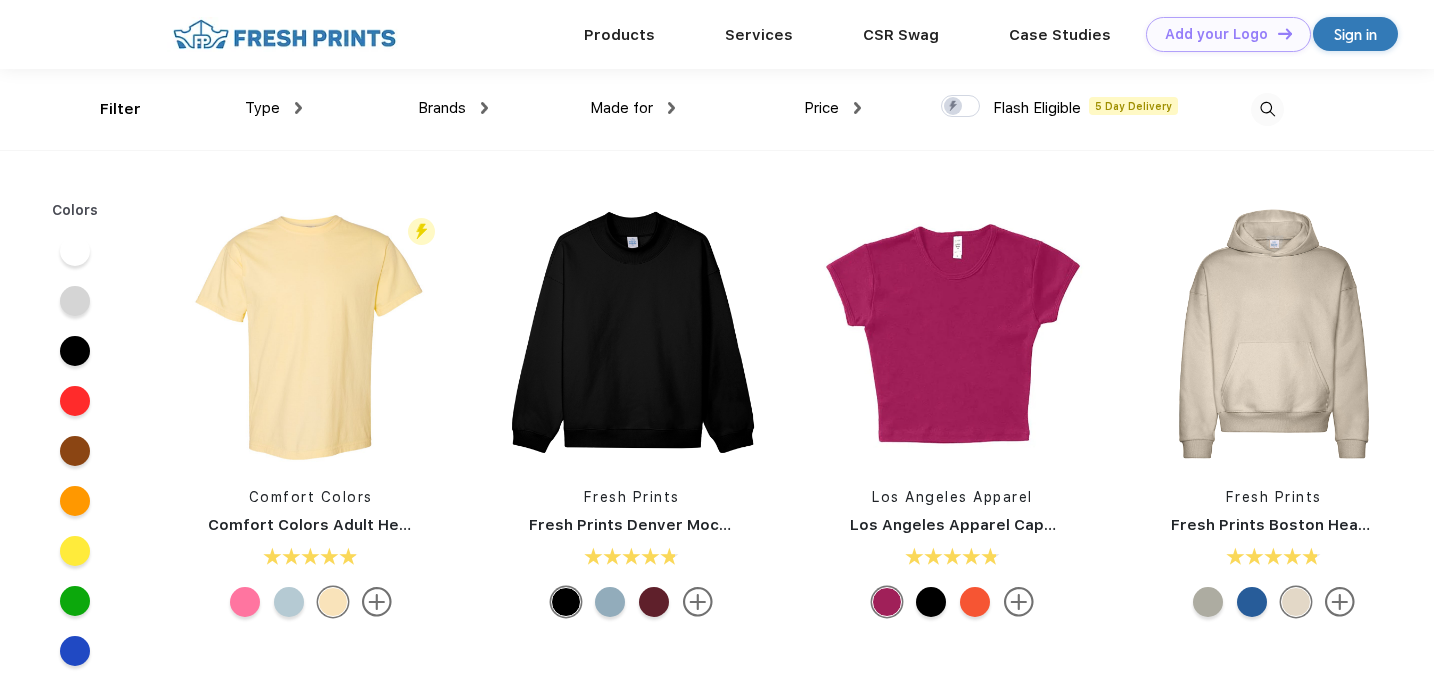 click on "Los Angeles Apparel Cap Sleeve Baby Rib Crop Top" at bounding box center [1048, 525] 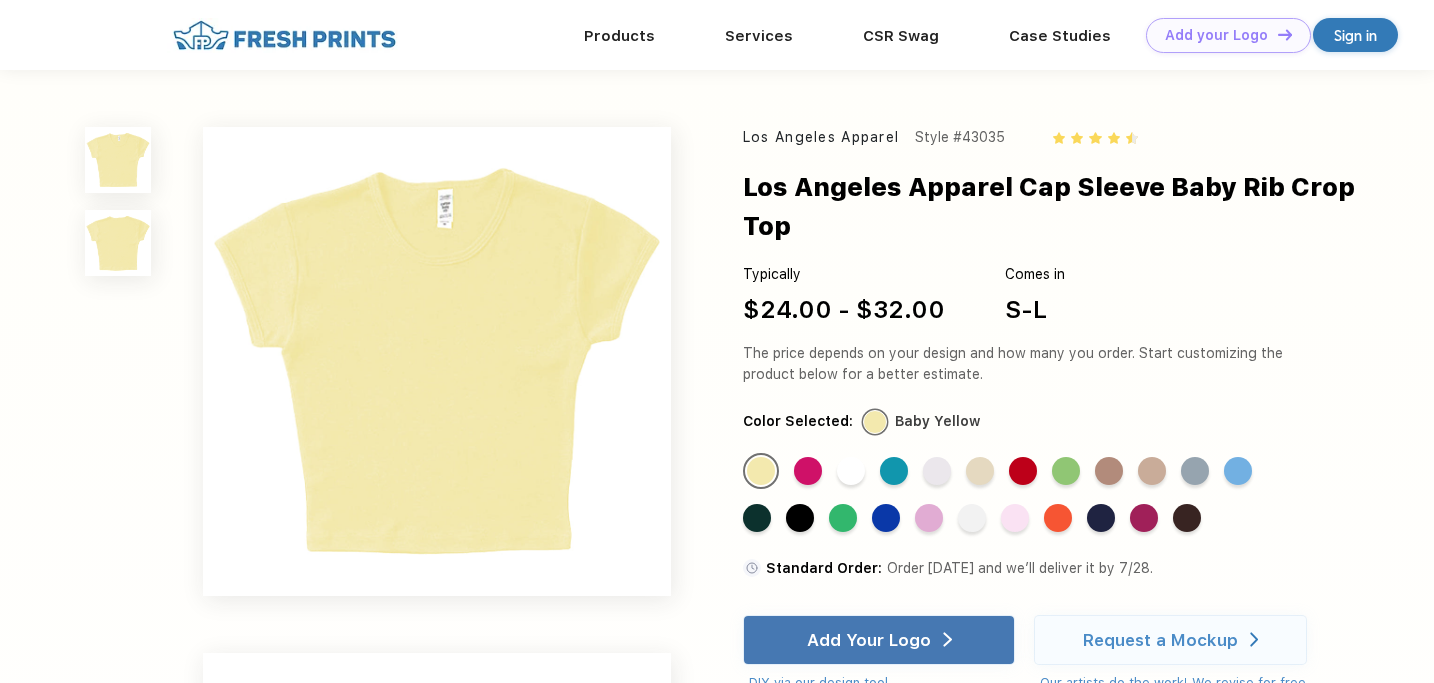 scroll, scrollTop: 1, scrollLeft: 0, axis: vertical 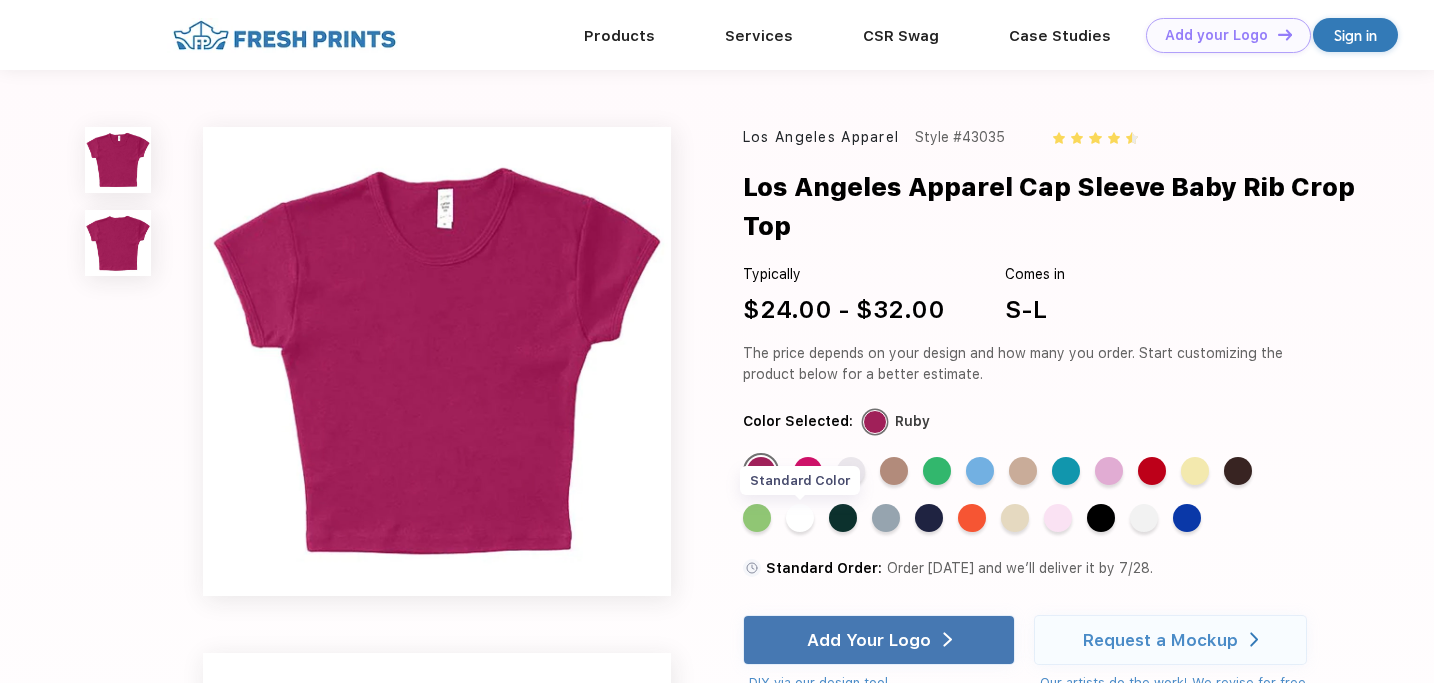 click on "Standard Color" at bounding box center [800, 518] 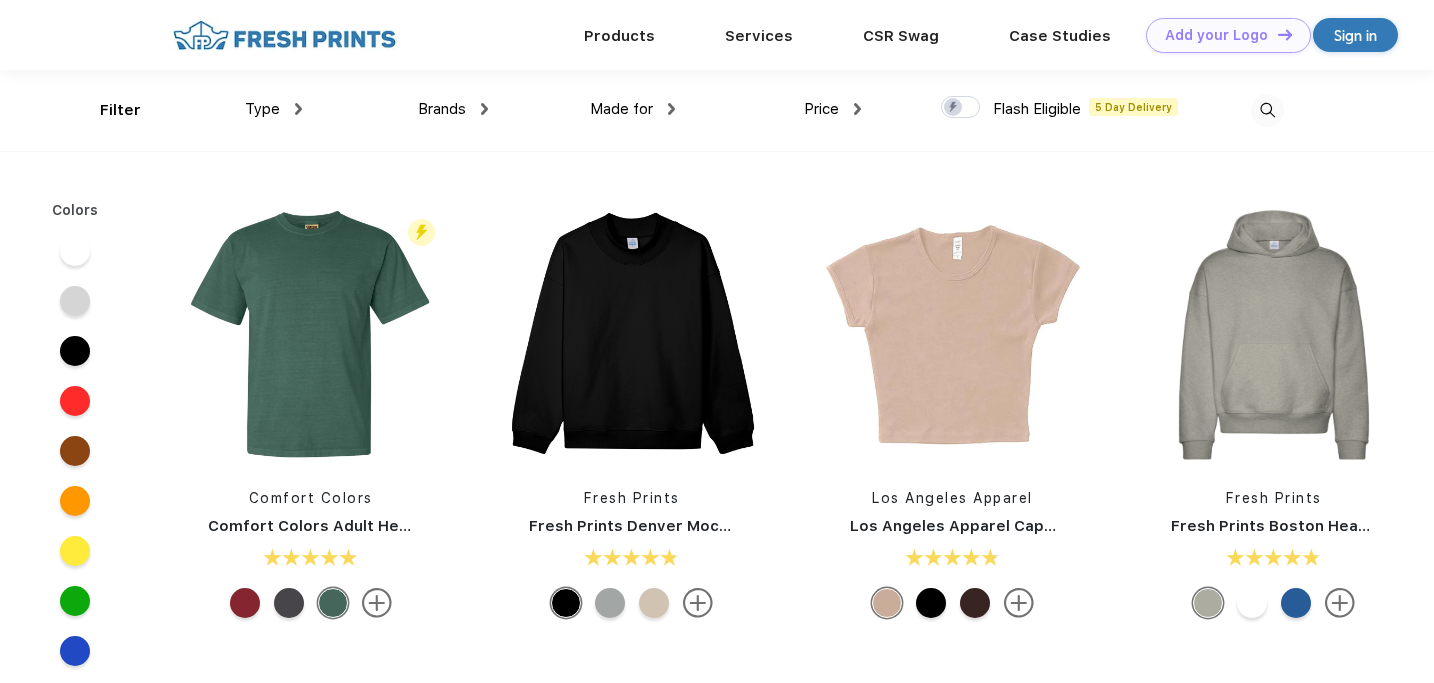 scroll, scrollTop: 0, scrollLeft: 0, axis: both 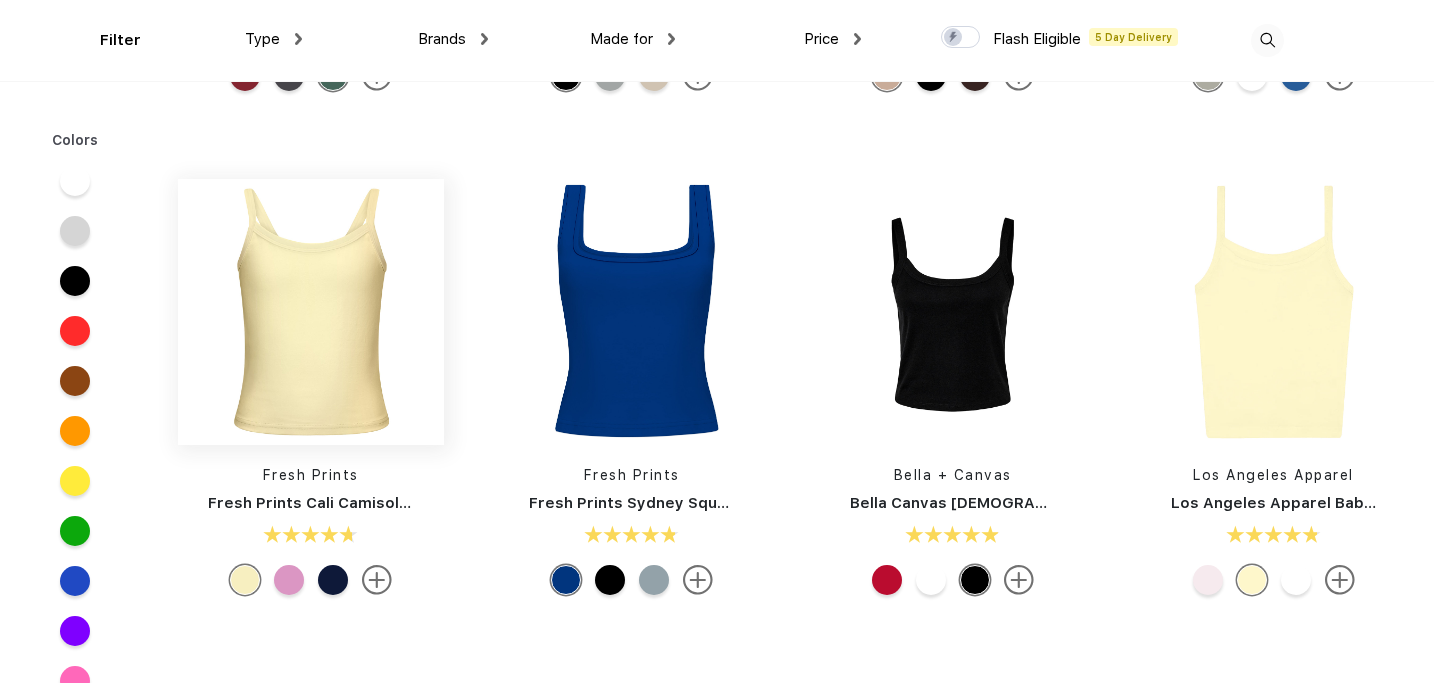 click at bounding box center [311, 312] 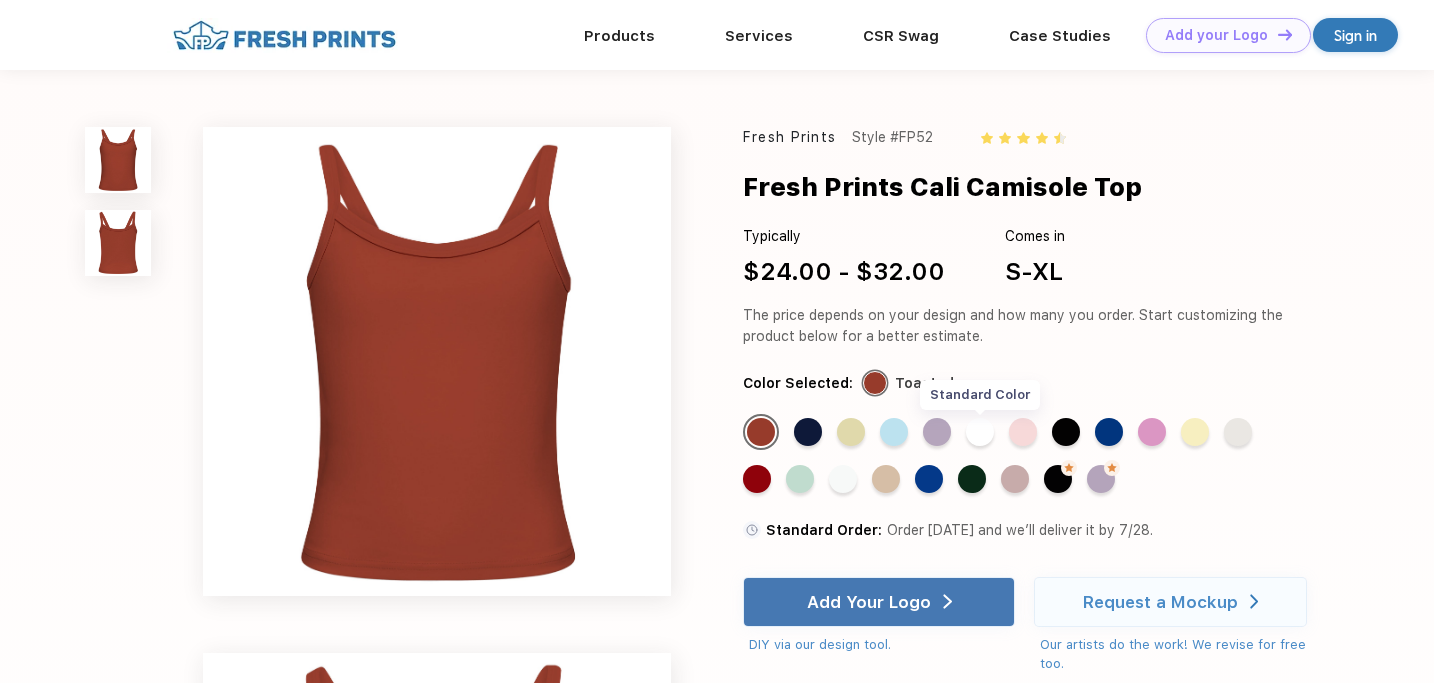 click on "Standard Color" at bounding box center (980, 432) 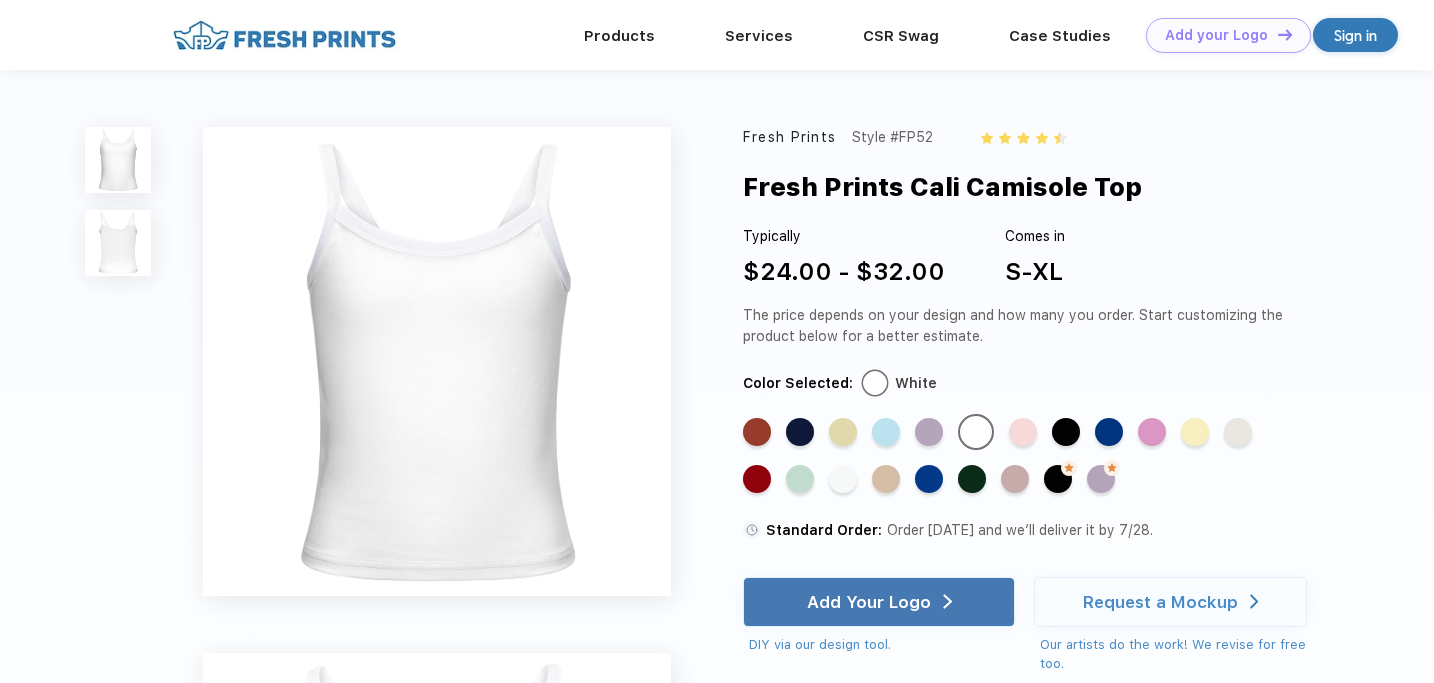 scroll, scrollTop: 445, scrollLeft: 0, axis: vertical 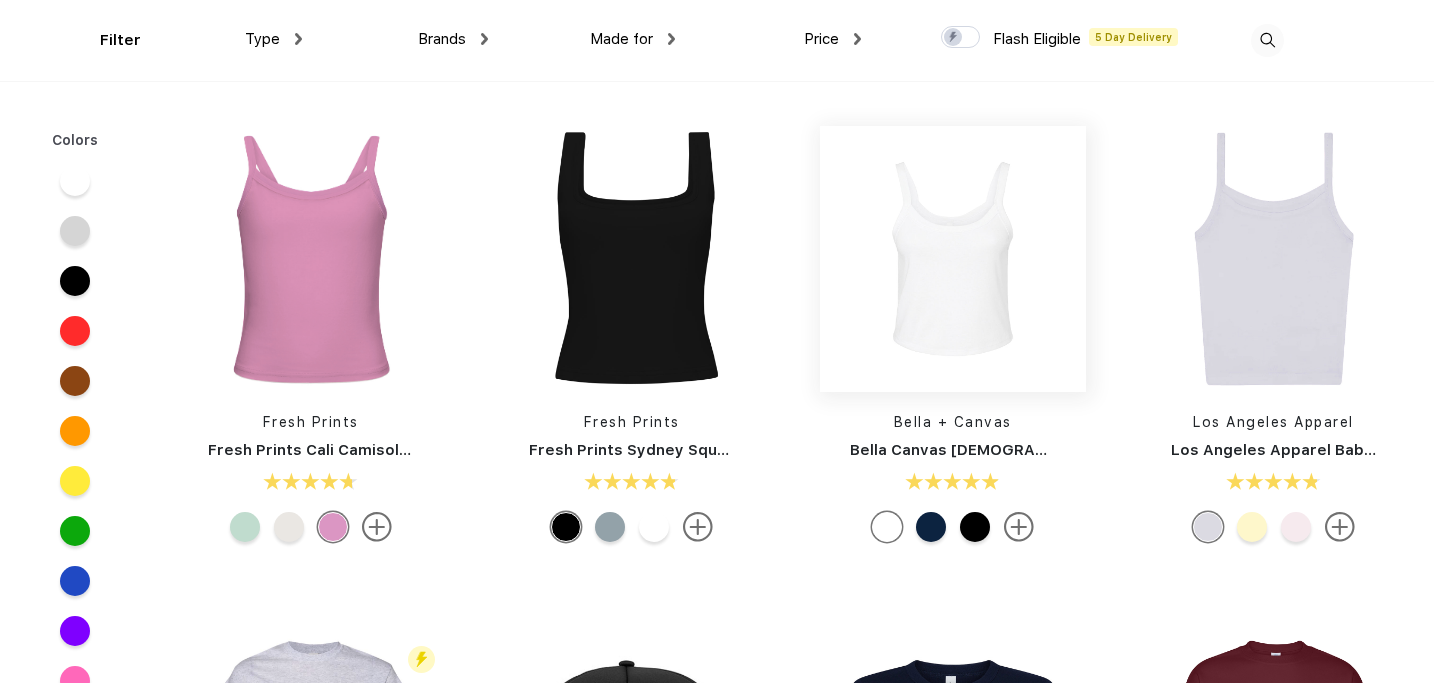 click at bounding box center [953, 259] 